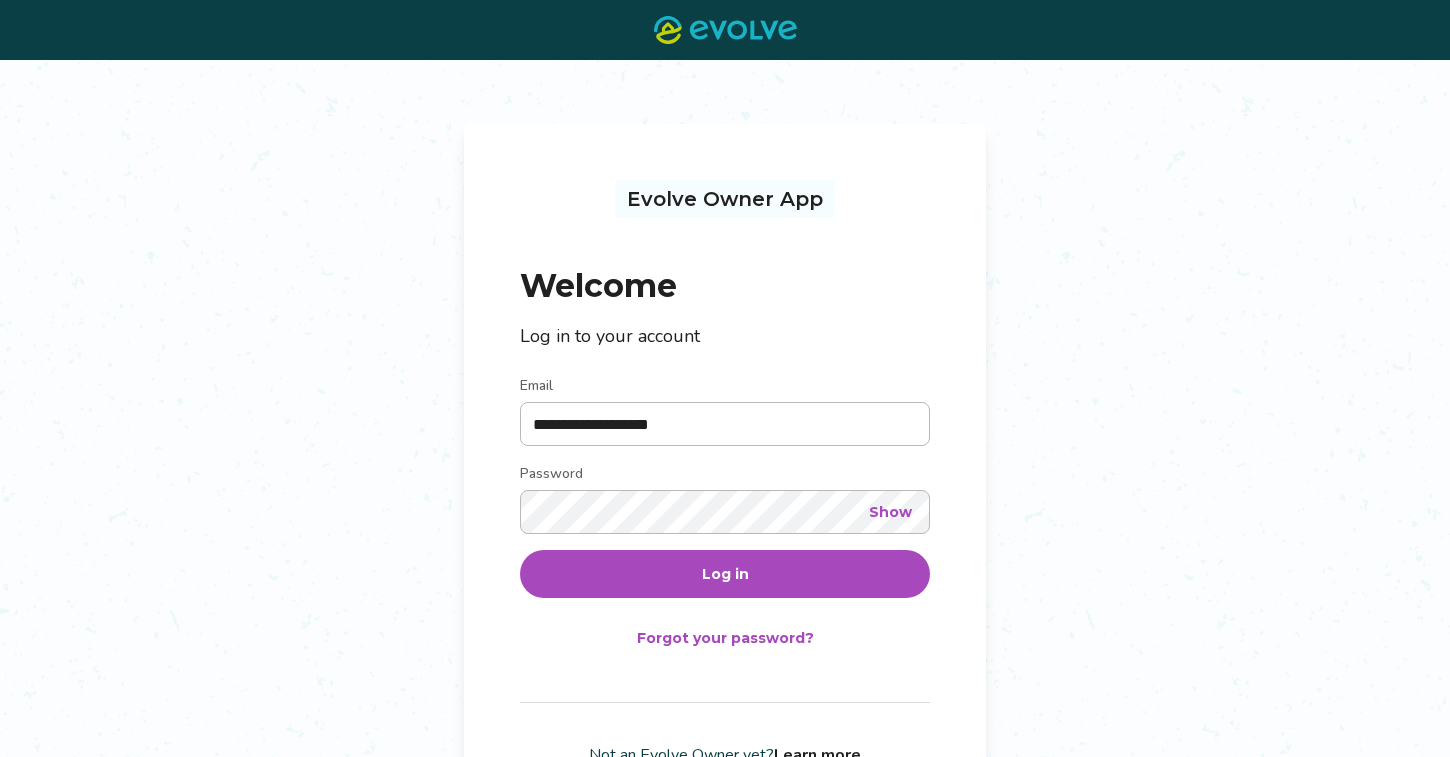 scroll, scrollTop: 0, scrollLeft: 0, axis: both 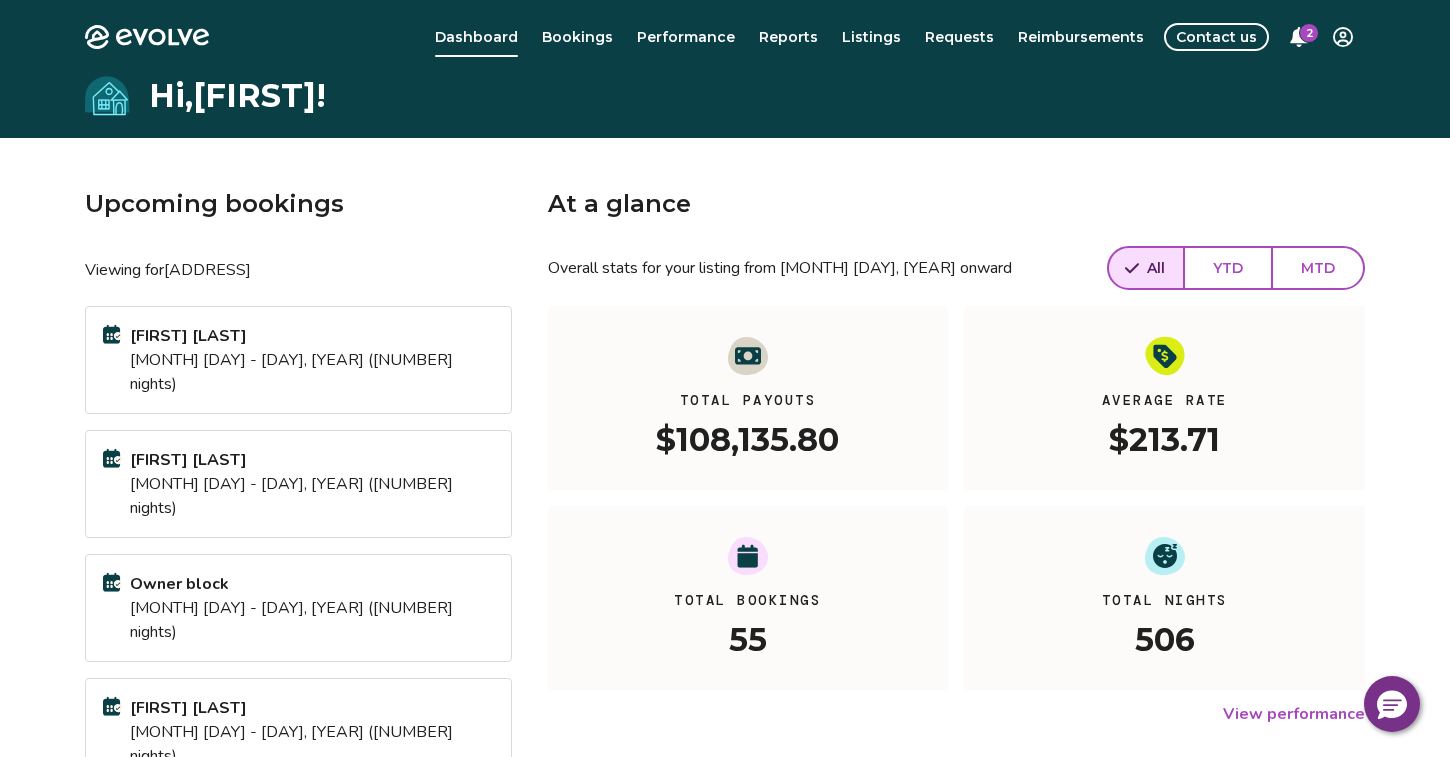 click on "[FIRST] [LAST]" at bounding box center [311, 336] 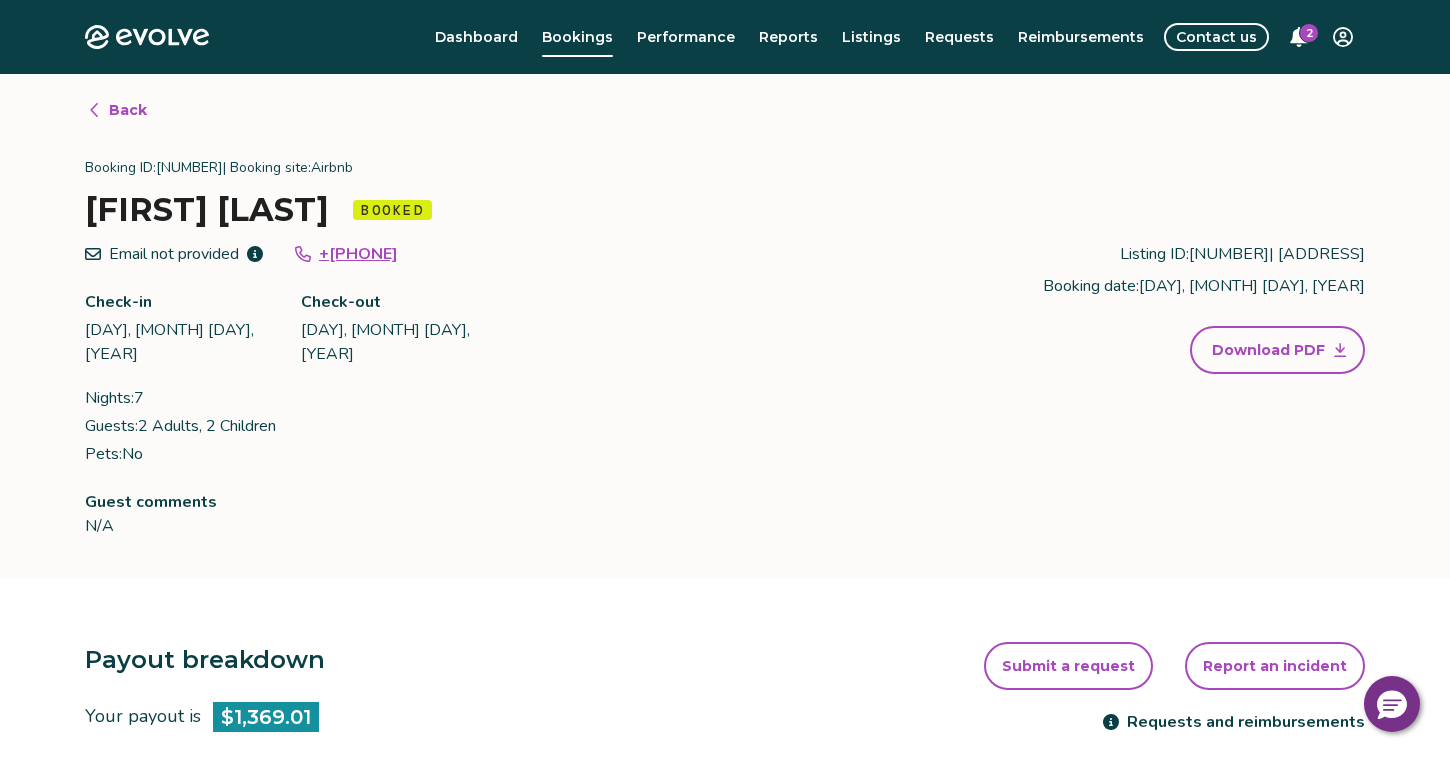 click on "Back" at bounding box center [128, 110] 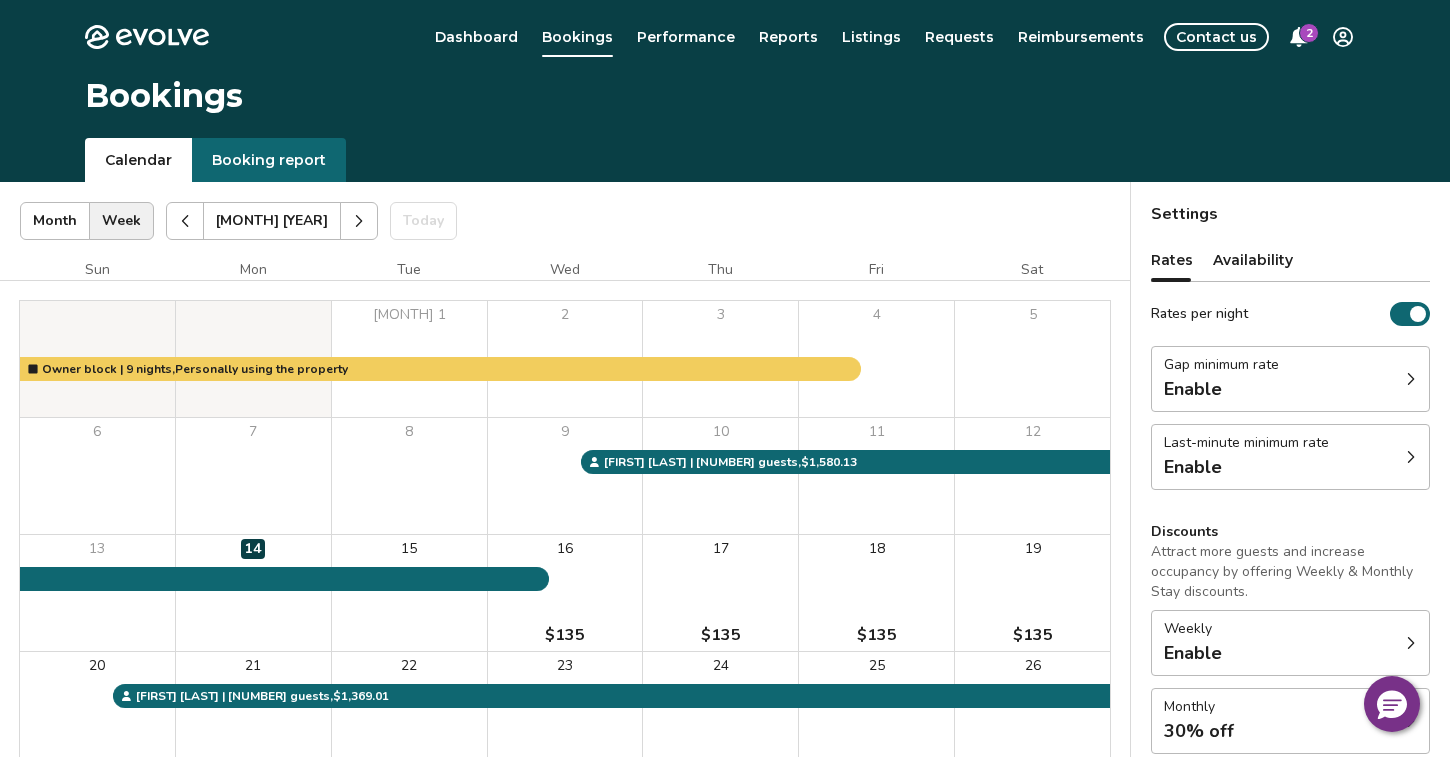 click on "Settings" at bounding box center (1290, 214) 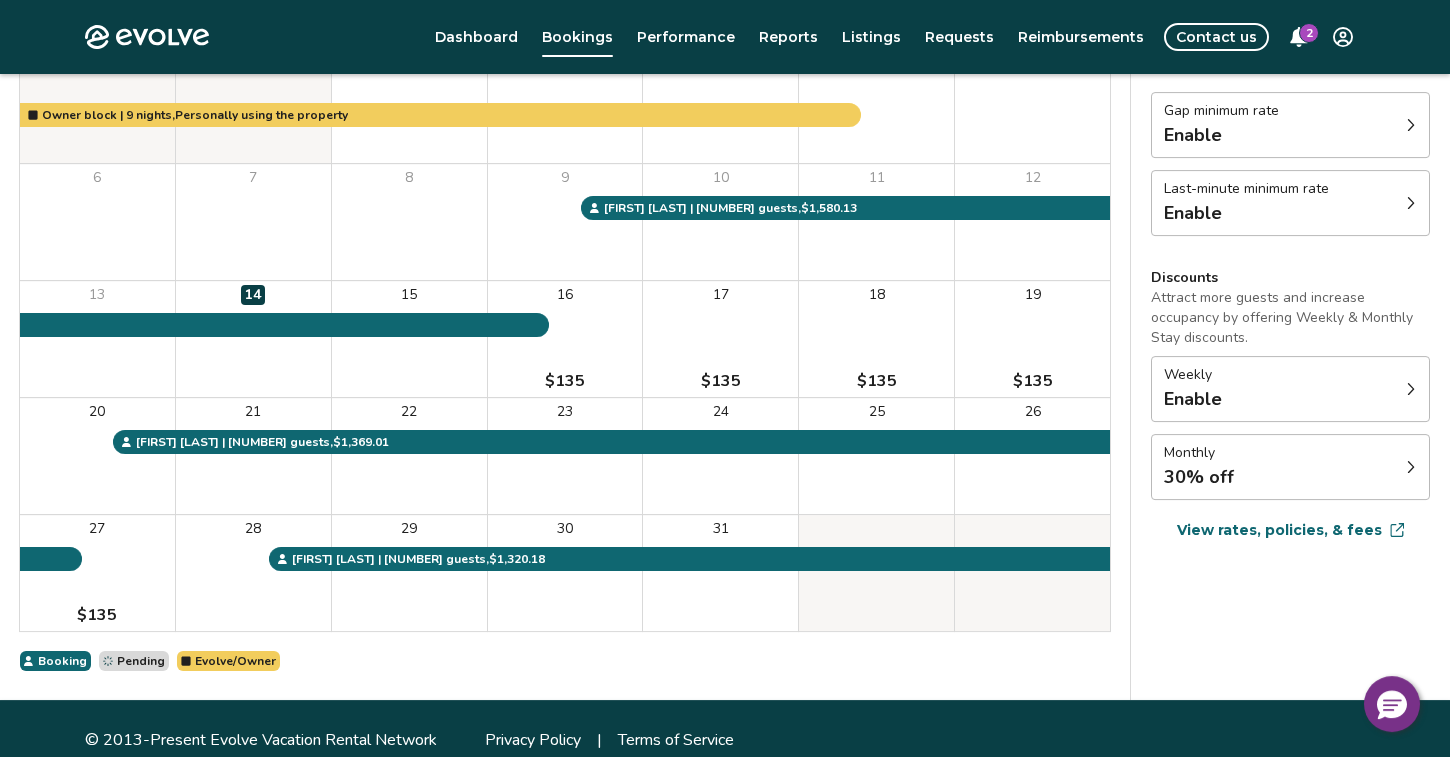 scroll, scrollTop: 277, scrollLeft: 0, axis: vertical 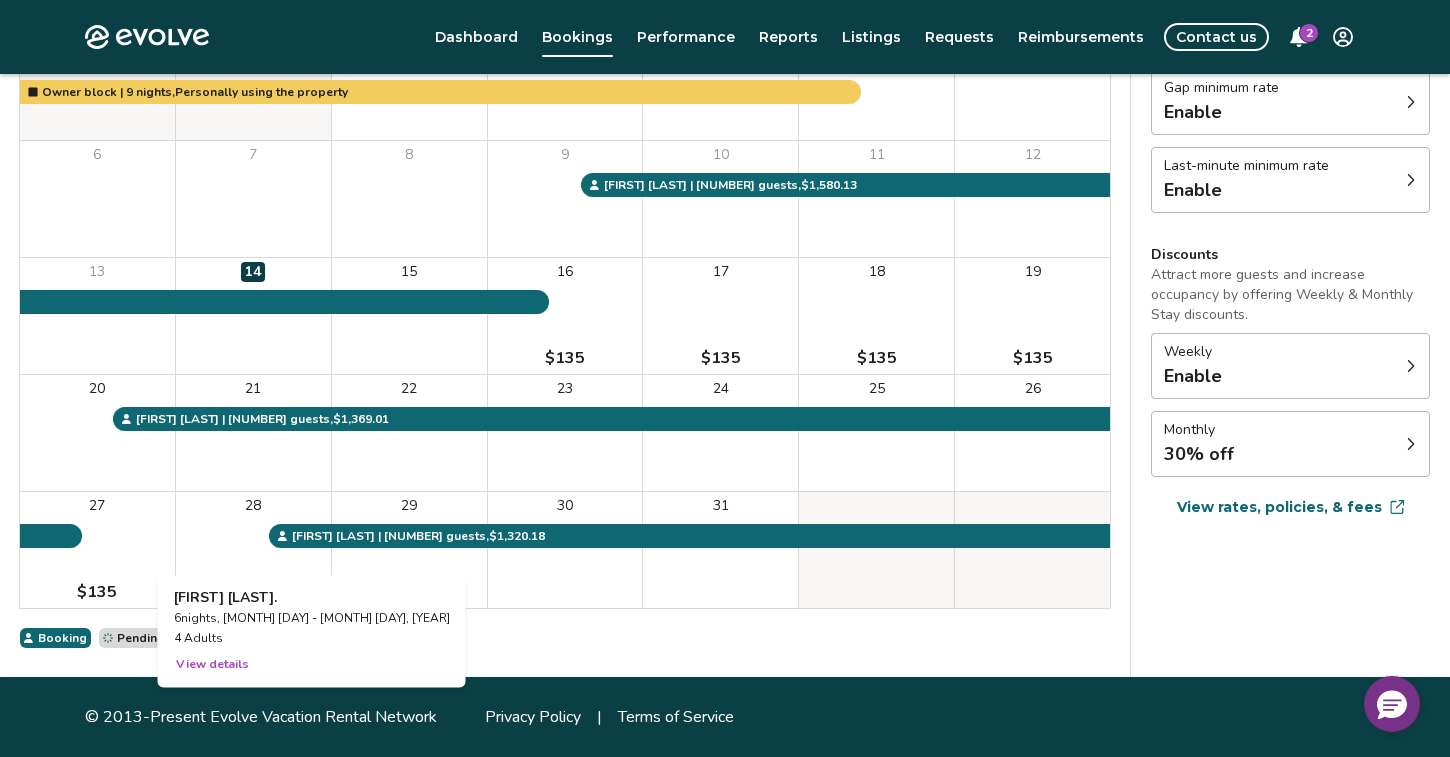 click on "28" at bounding box center [253, 550] 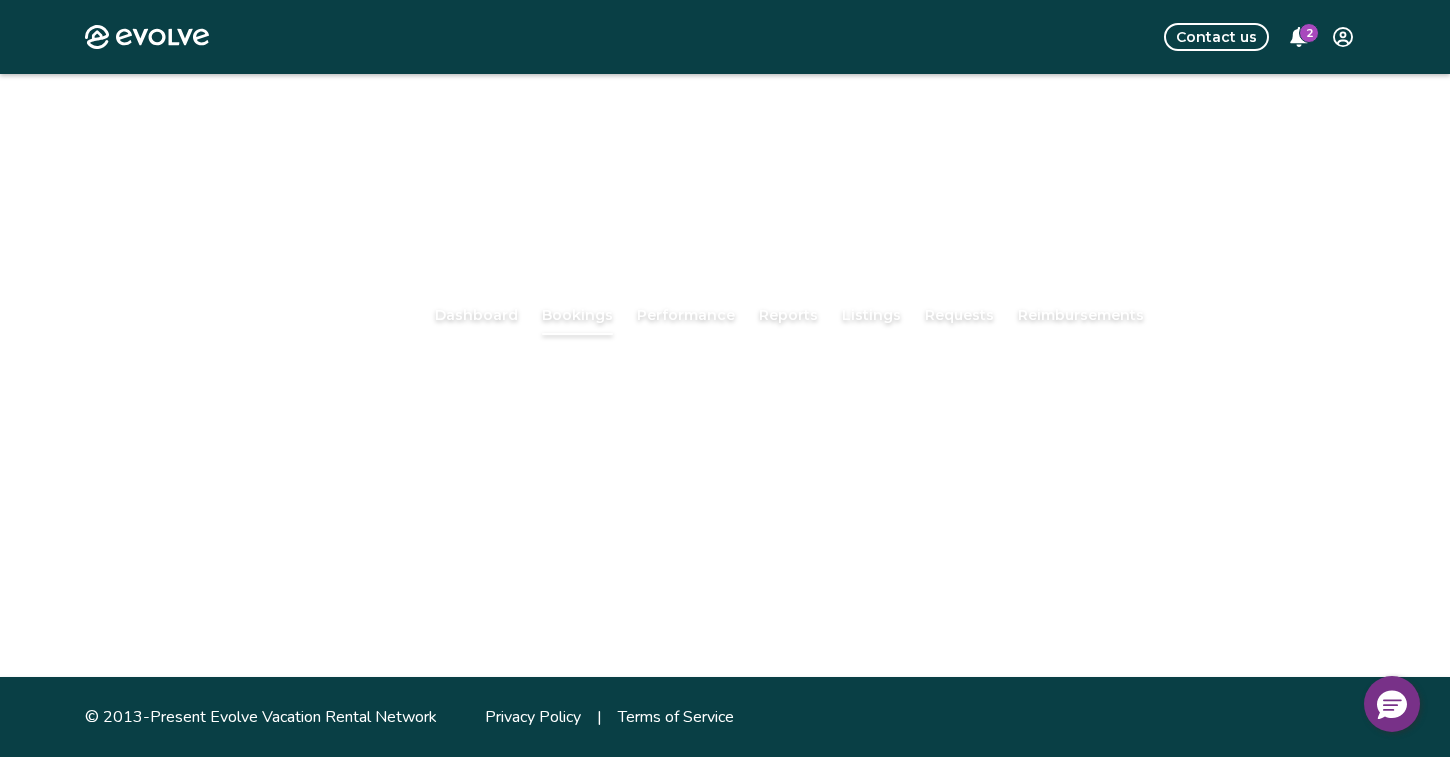 scroll, scrollTop: 0, scrollLeft: 0, axis: both 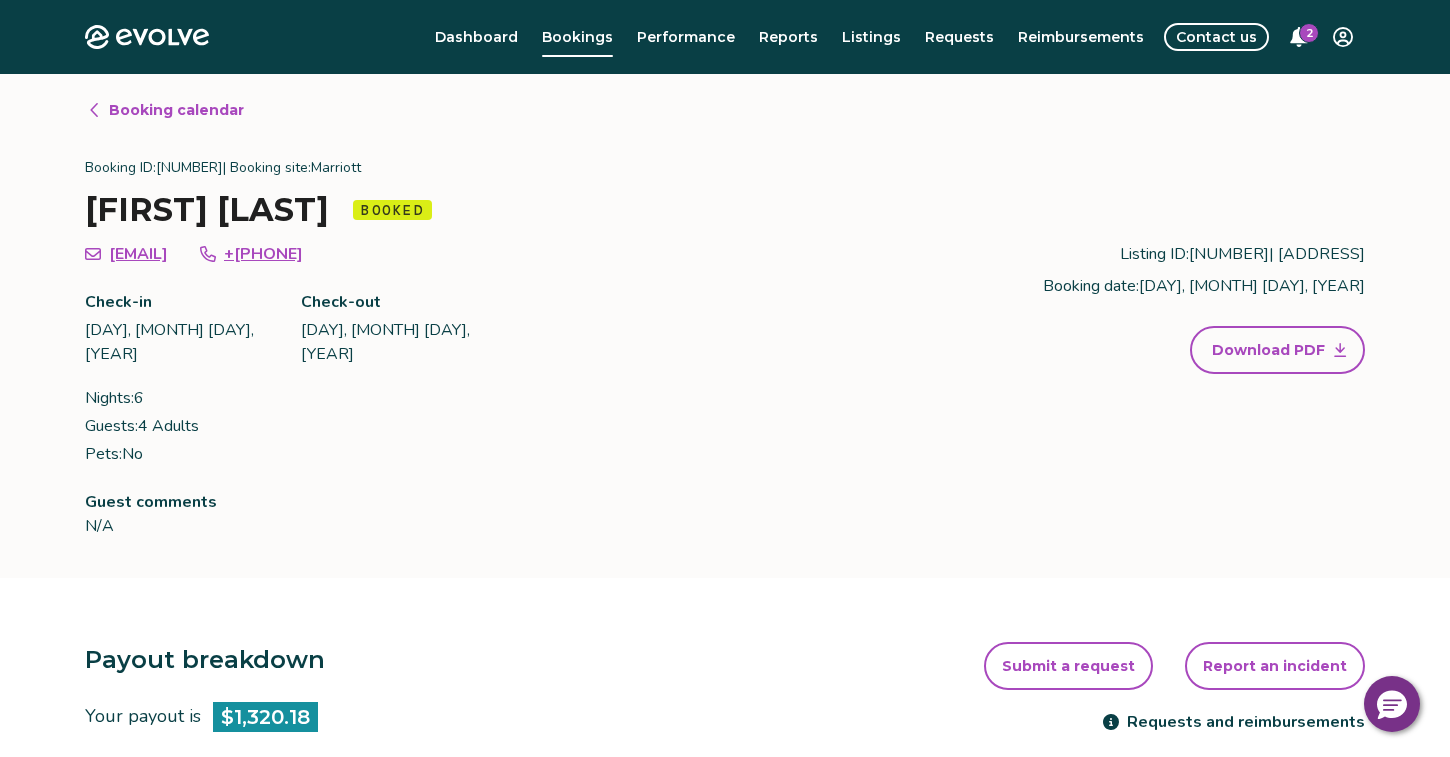 click on "Evolve Dashboard Bookings Performance Reports Listings Requests Reimbursements Contact us [NUMBER] Booking calendar Booking ID:  [NUMBER]  | Booking site:  Marriott [FIRST] [LAST] Booked [FIRST]. [LAST]@[DOMAIN] +[PHONE] Check-in [DAY], [MONTH] [DAY], [YEAR] Check-out [DAY], [MONTH] [DAY], [YEAR] Nights:  [NUMBER] Guests:  [NUMBER] Adults Pets:  No Listing ID:  [NUMBER]  |   [ADDRESS] Booking date:  [DAY], [MONTH] [DAY], [YEAR] Download PDF Guest comments N/A Payout breakdown Your payout is $[AMOUNT] Base rates and fees $[AMOUNT] Evolve management fee $[AMOUNT] Your tax responsibility $[AMOUNT] Your payout $[AMOUNT] It may take [NUMBER]-[NUMBER] business days for payouts to appear in your bank account after a guest checks in. Transactions and line items Transactions Line items Processing date Amount Transactions total $[AMOUNT] [MONTH] [DAY], [YEAR] $[AMOUNT] Submit a request Report an incident Requests and reimbursements Cancellation policy Cancel guest booking Today is  [NUMBER]  days  from the check-in date. Request to cancel booking Privacy Policy | Terms of Service" at bounding box center (725, 795) 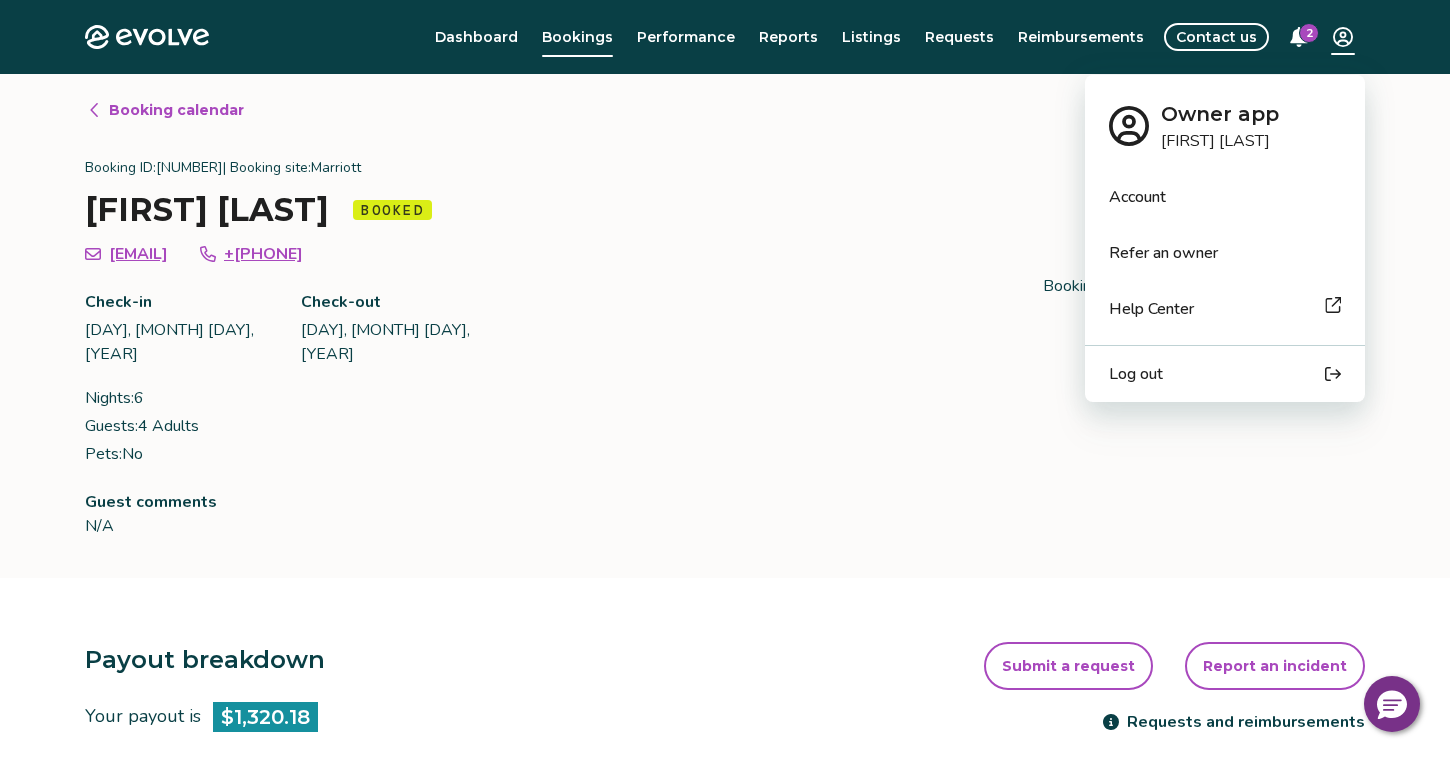 click on "Log out" at bounding box center (1136, 374) 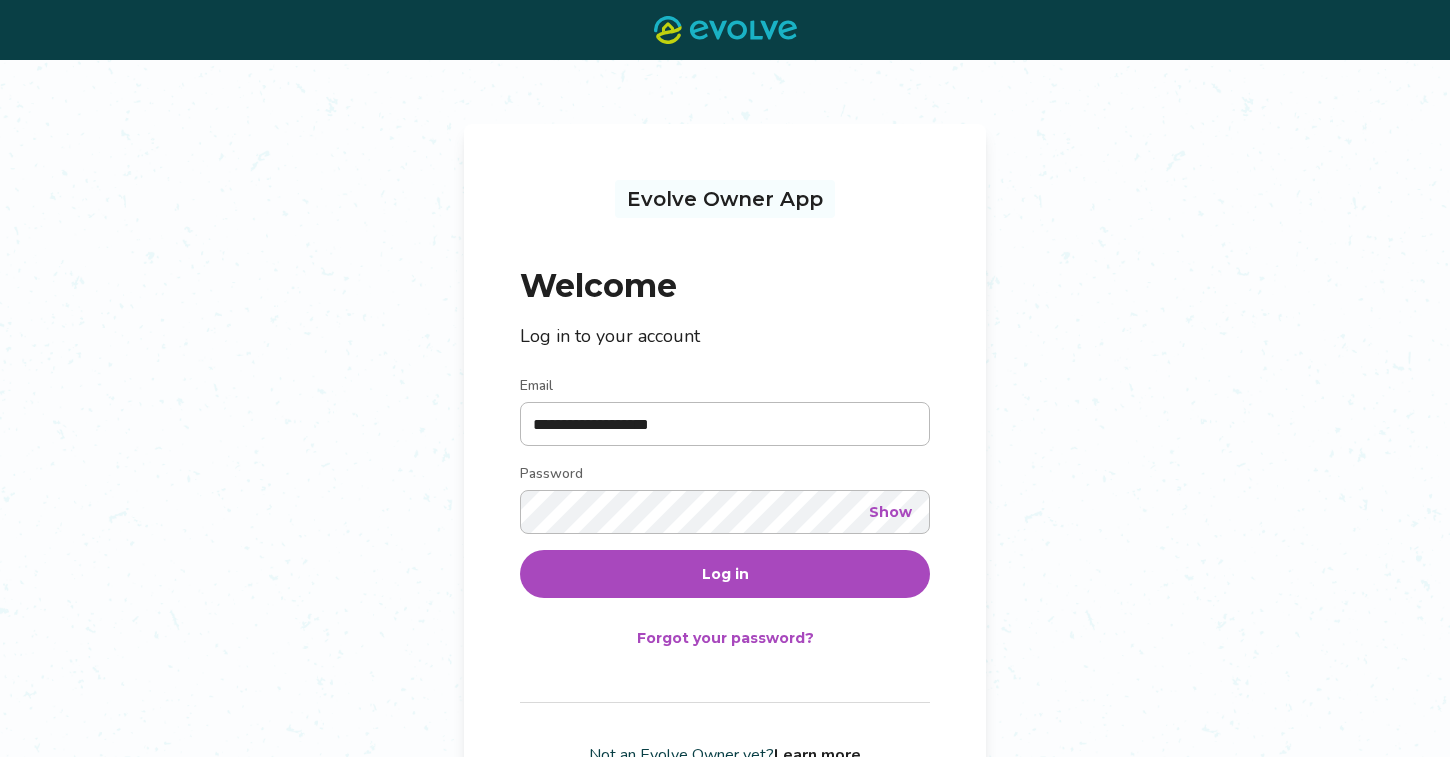 scroll, scrollTop: 0, scrollLeft: 0, axis: both 